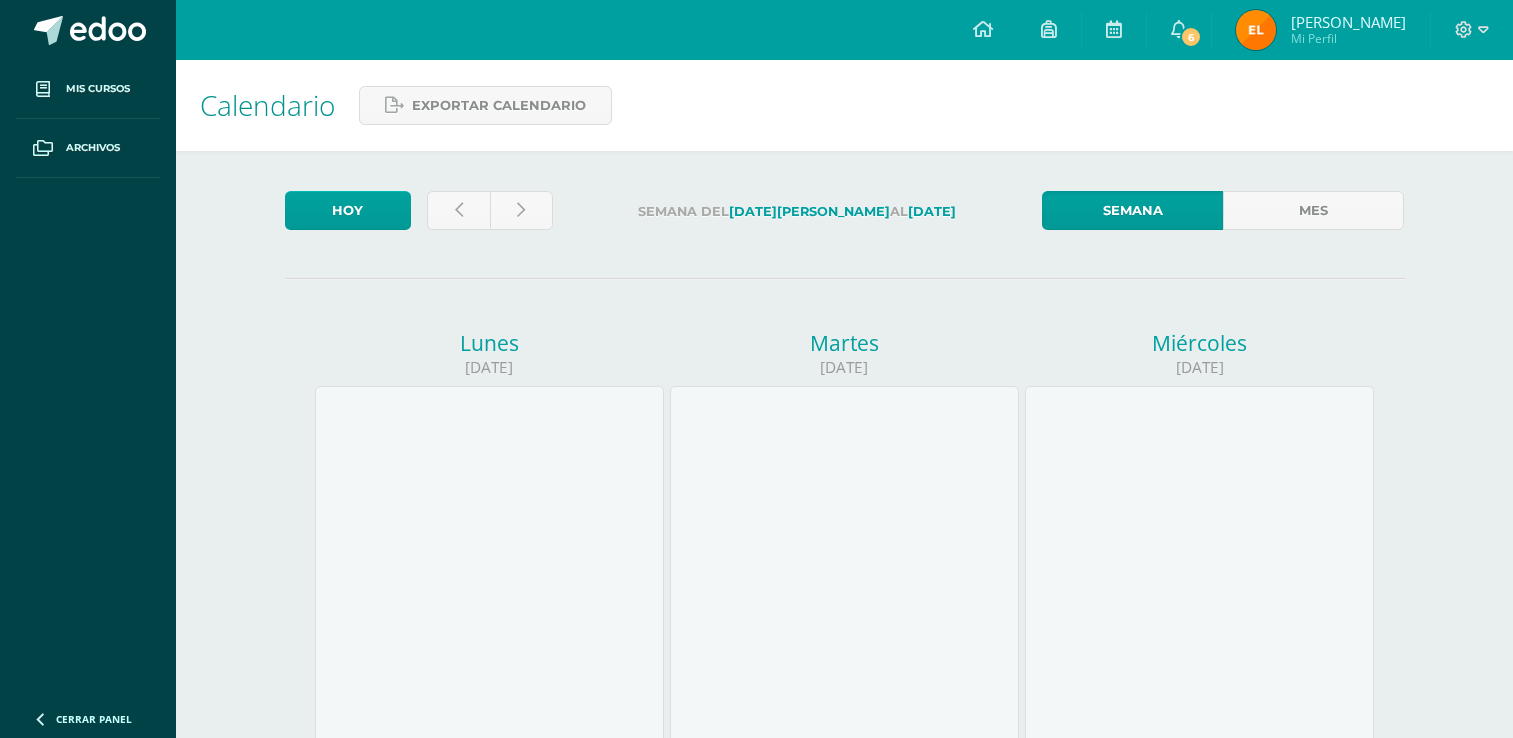 scroll, scrollTop: 0, scrollLeft: 0, axis: both 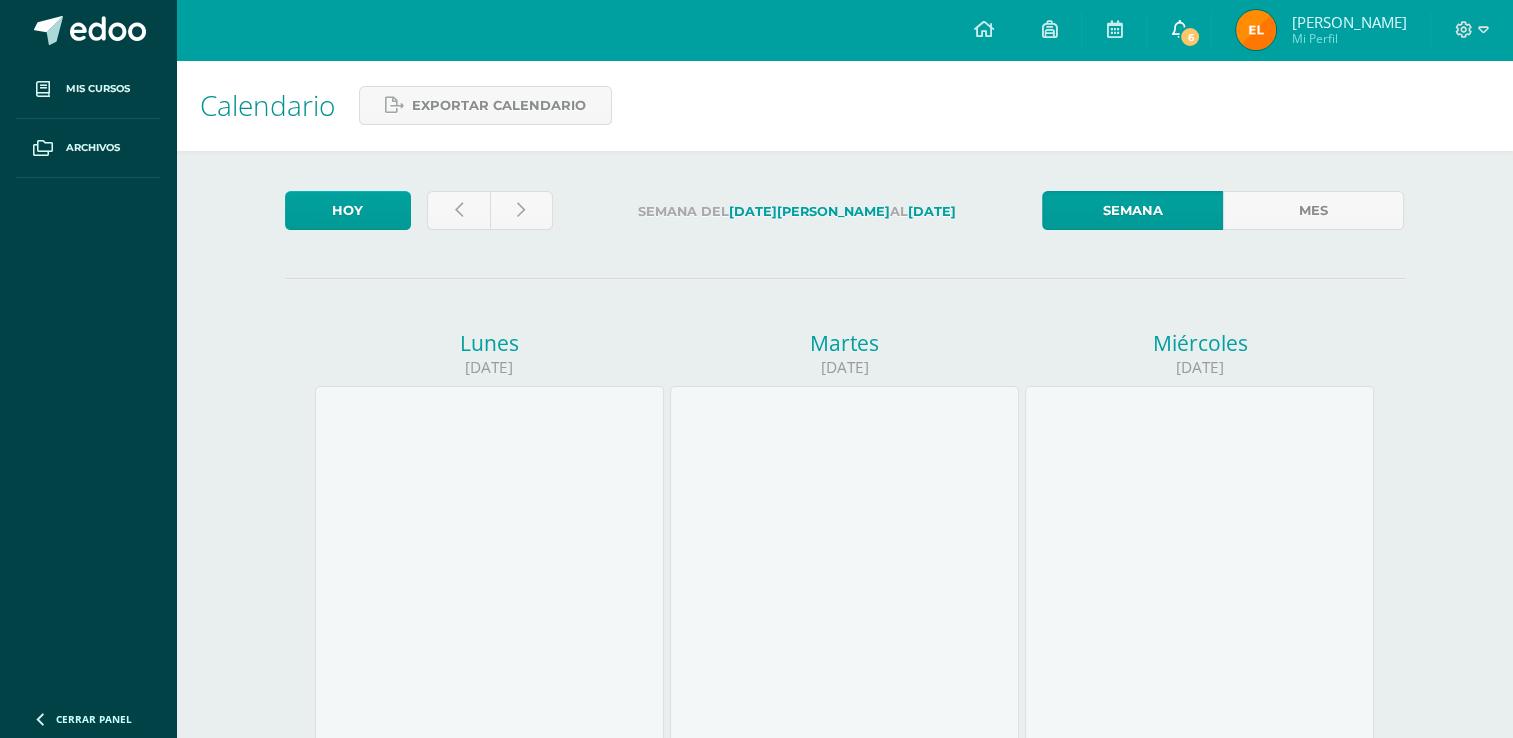click on "6" at bounding box center [1190, 37] 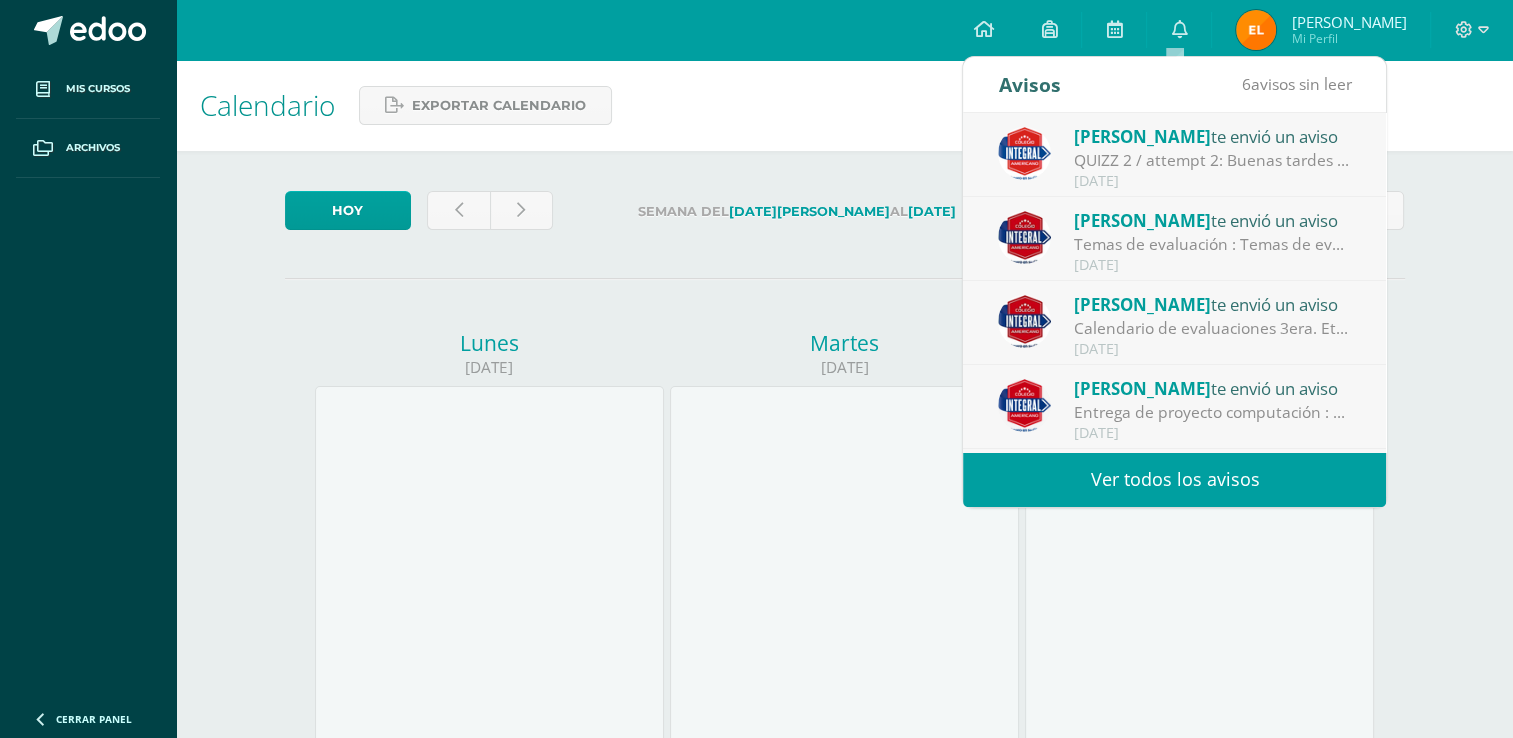 click on "Ver todos los avisos" at bounding box center [1174, 479] 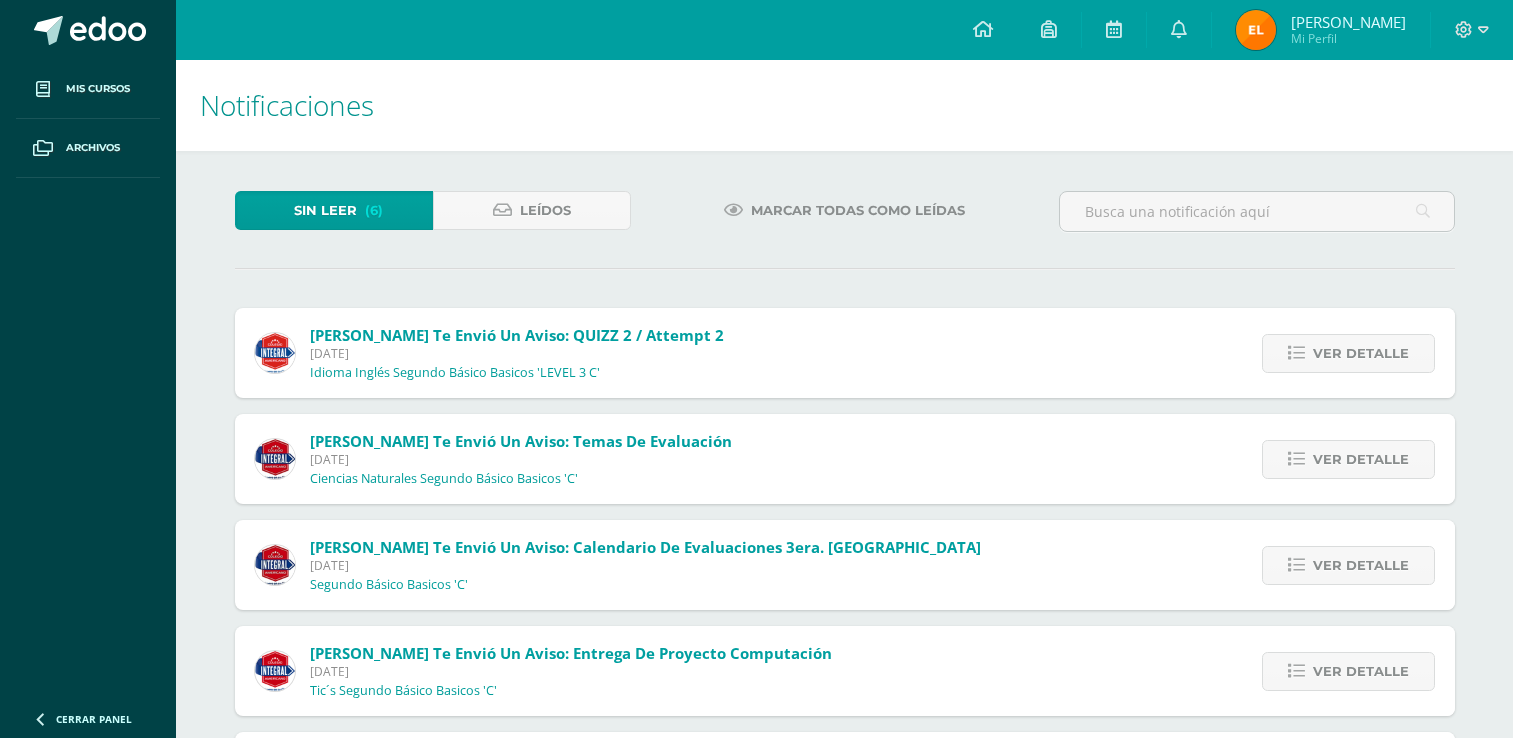 scroll, scrollTop: 0, scrollLeft: 0, axis: both 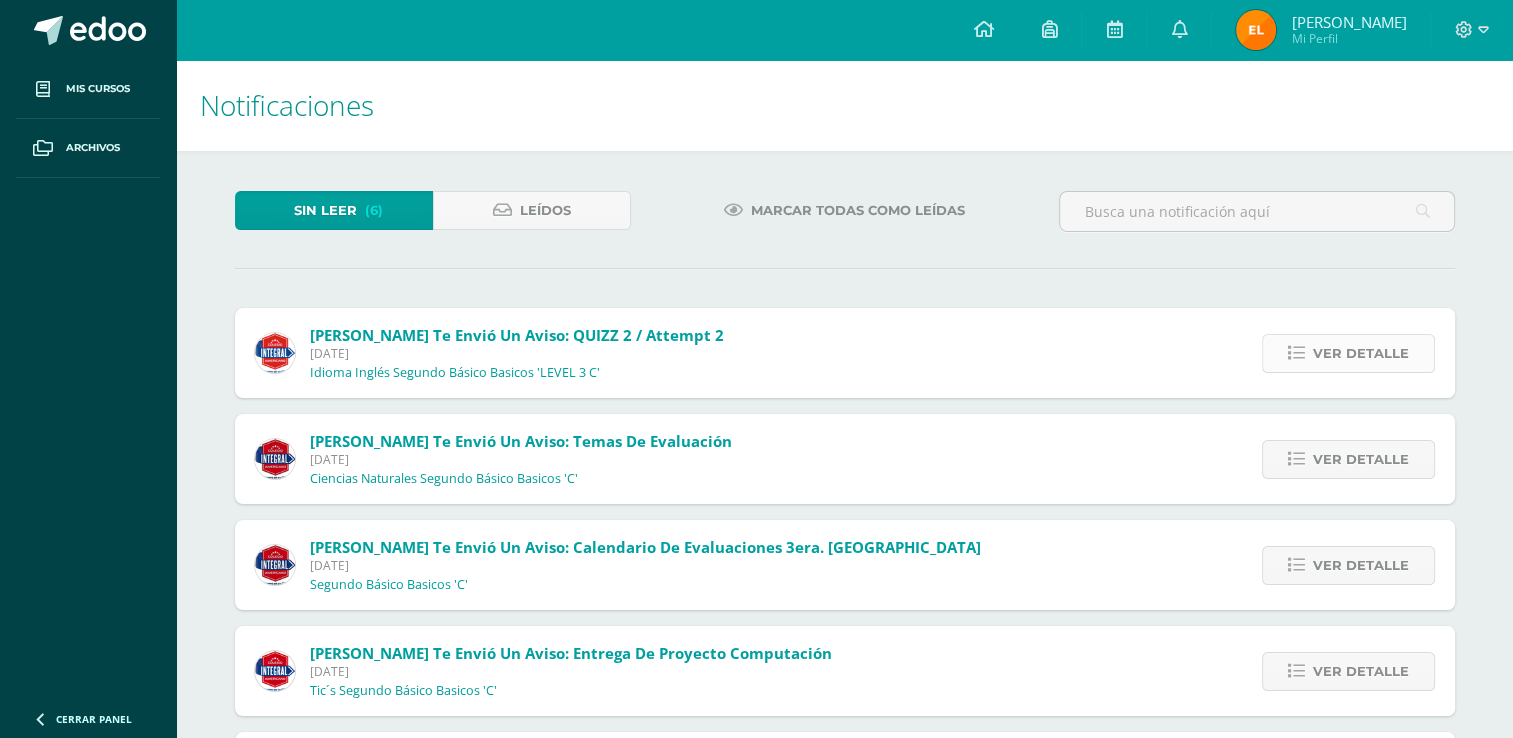 click on "Ver detalle" at bounding box center [1348, 353] 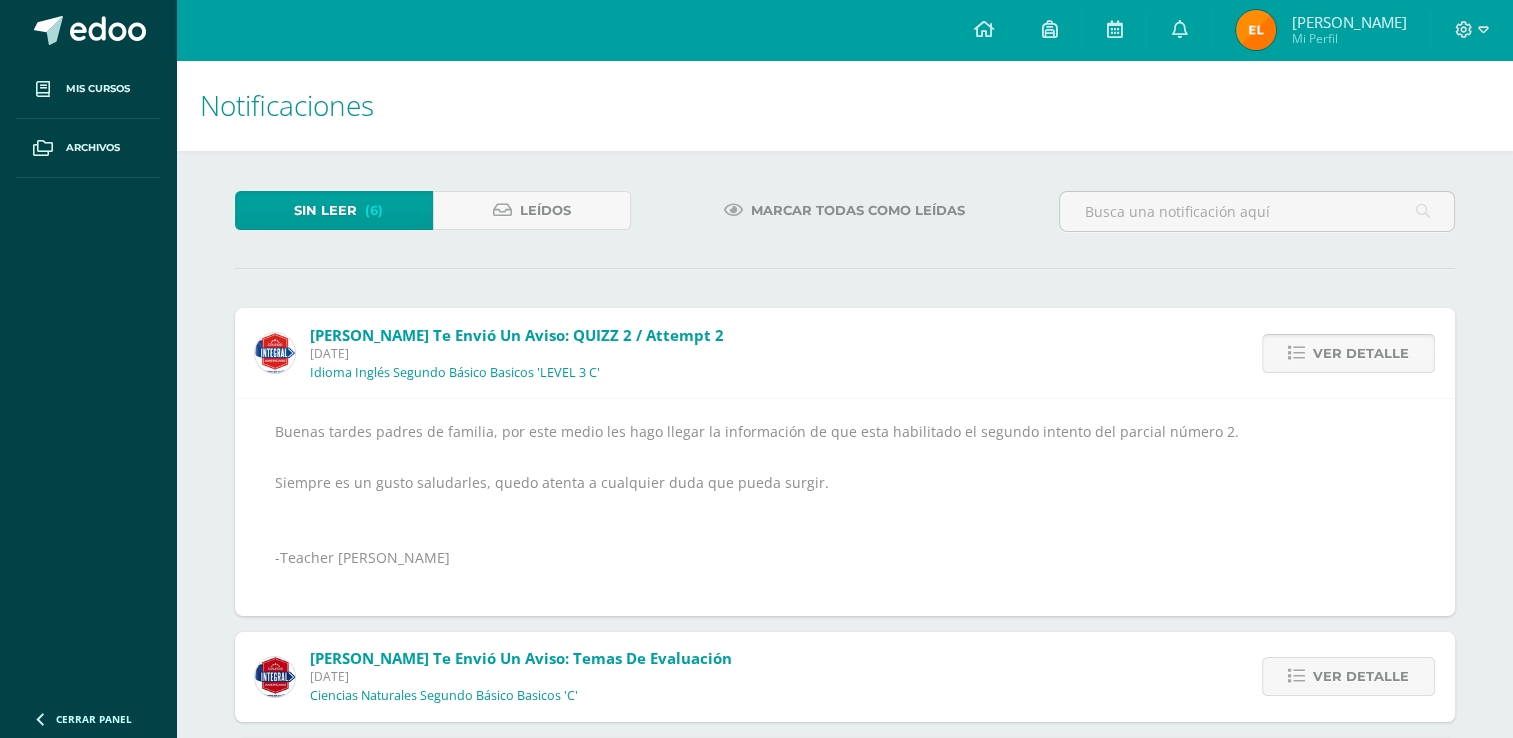 click at bounding box center (1296, 353) 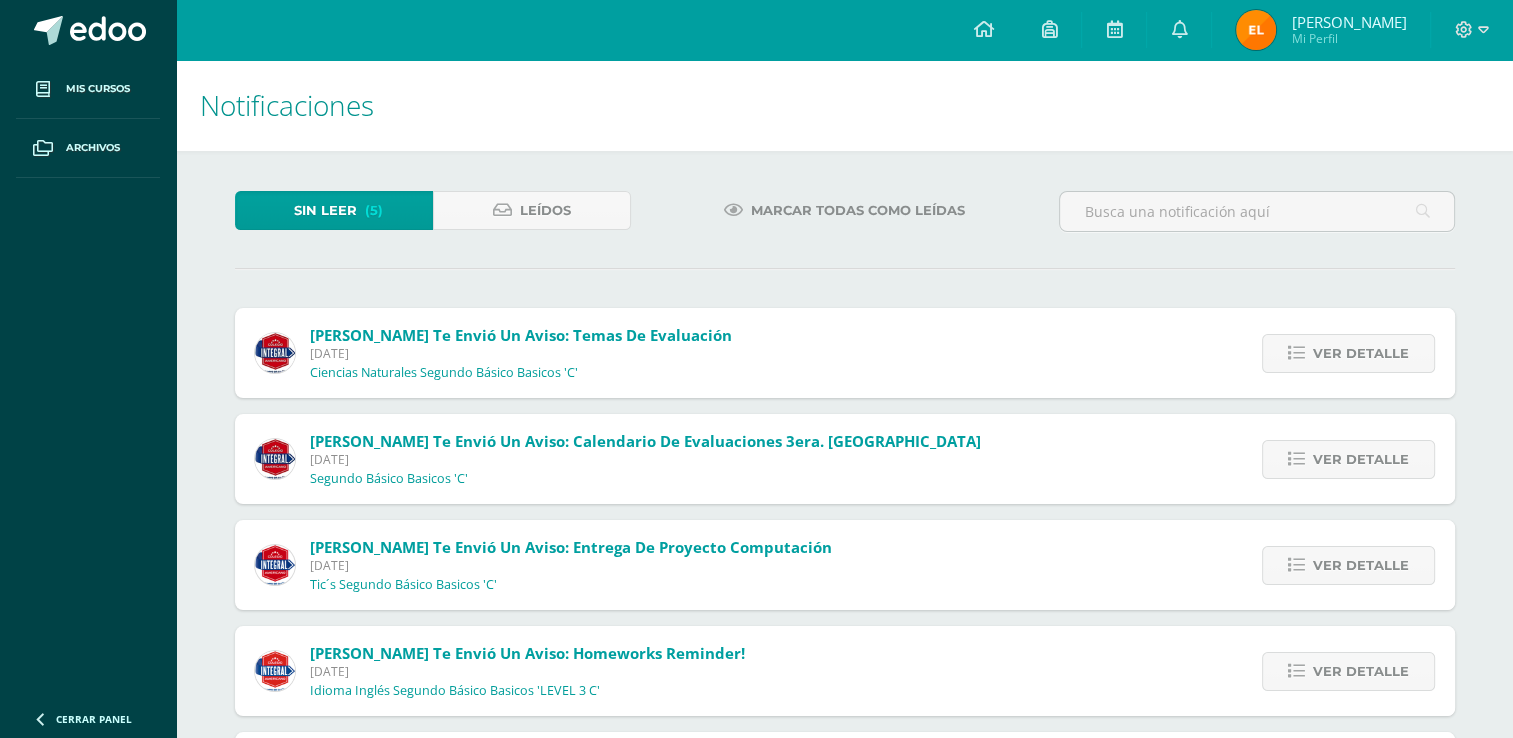 click at bounding box center (1296, 353) 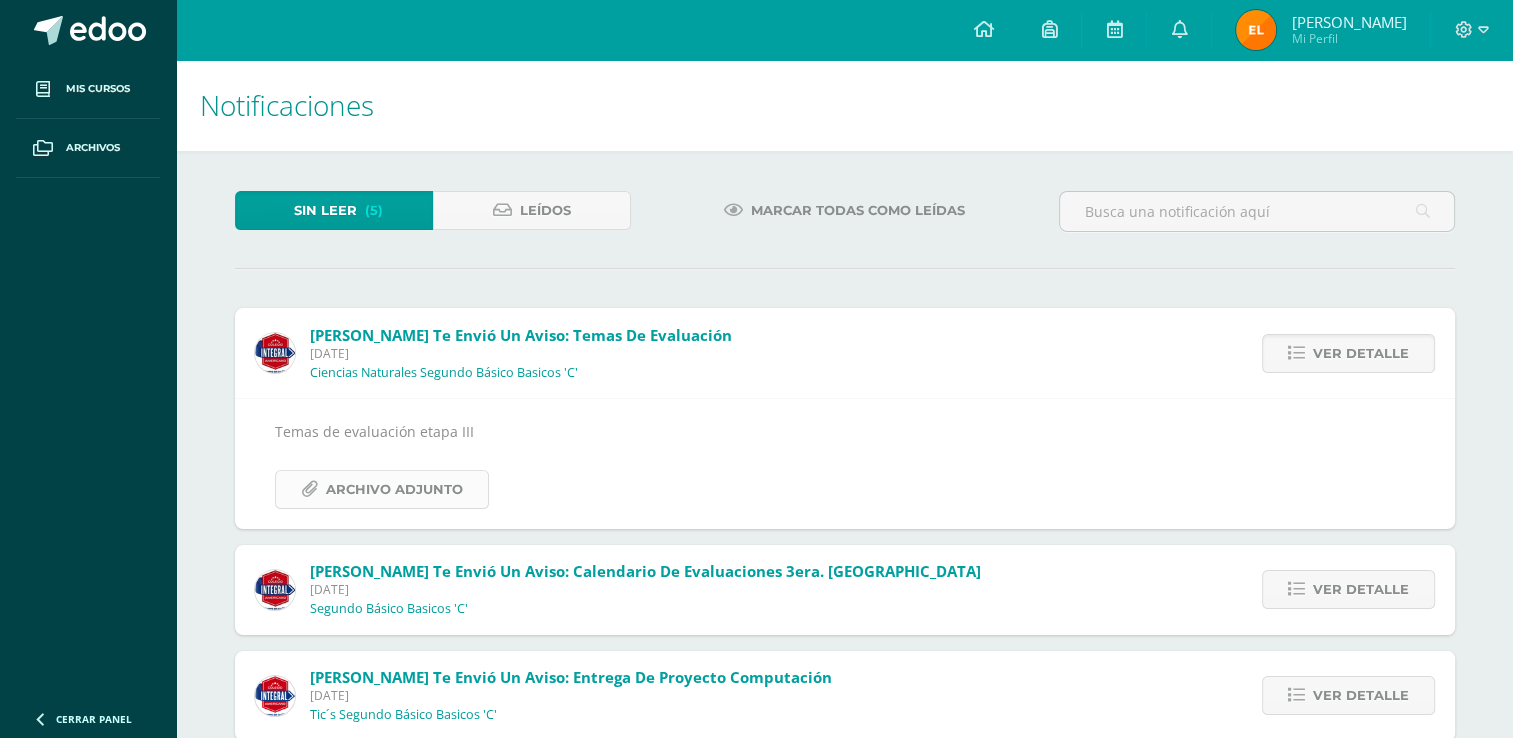 click on "Archivo Adjunto" at bounding box center [394, 489] 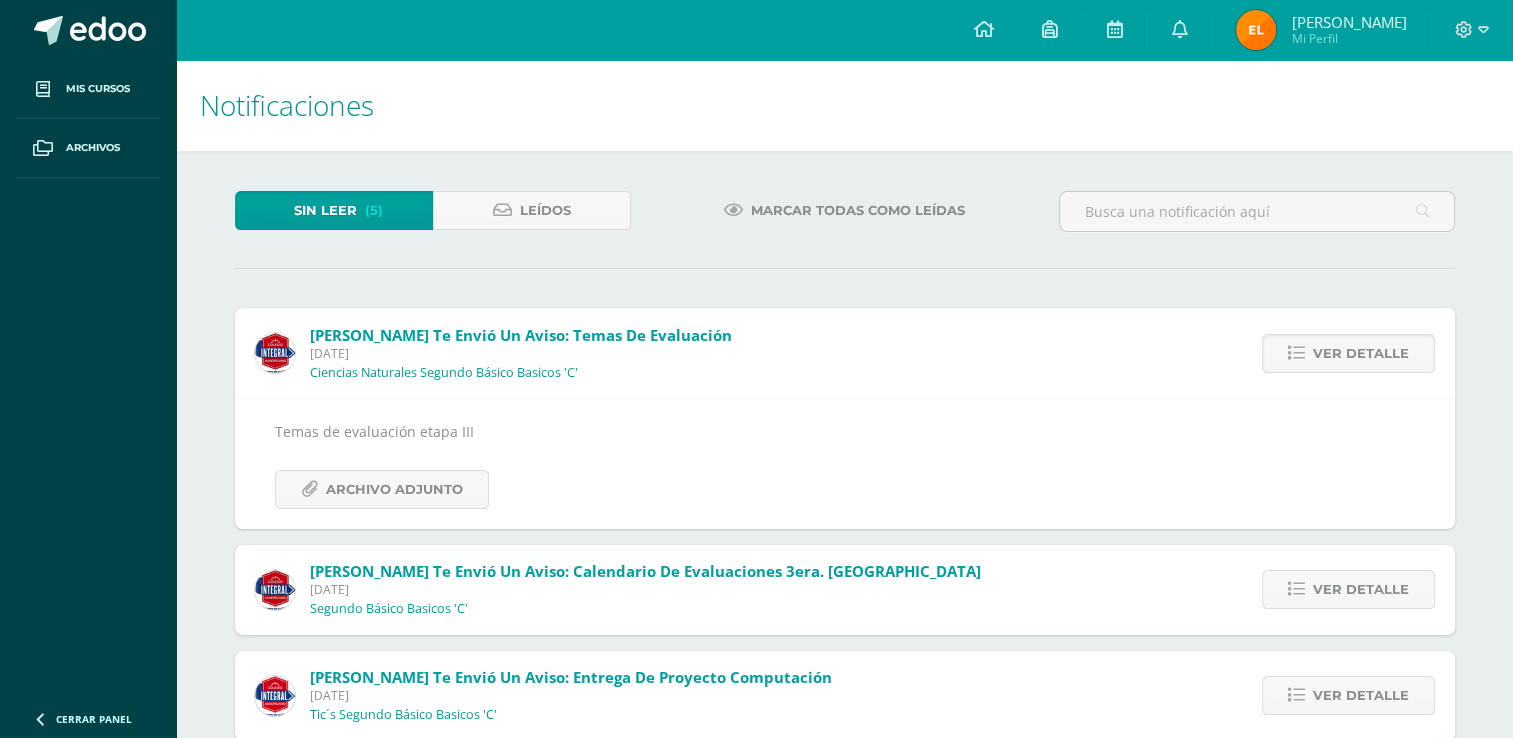 click on "[PERSON_NAME] te envió un aviso: Temas de evaluación
[DATE]
Ciencias Naturales Segundo Básico Basicos 'C' Ver detalle
Temas de evaluación etapa III
Archivo [PERSON_NAME] te envió un aviso: Calendario de evaluaciones 3era. [GEOGRAPHIC_DATA]
[DATE]
Segundo [PERSON_NAME] Basicos 'C' Ver detalle
Buenas tardes estudiantes y padres de familia. A continuación adjunto el calendario de evaluaciones para esta tercera etapa, por favor revisarlo.  Que tengan feliz día
Archivo Adjunto [PERSON_NAME] te envió un aviso: Entrega de proyecto computación
[DATE]
[PERSON_NAME]´s Segundo Básico Basicos 'C' Ver detalle
Pegar el link donde corresponde del siguiente documento Enlace [PERSON_NAME] te envió un aviso: Homeworks reminder! Idioma Inglés Segundo Básico Basicos 'LEVEL 3 C' Ver detalle Basicos" at bounding box center [845, 630] 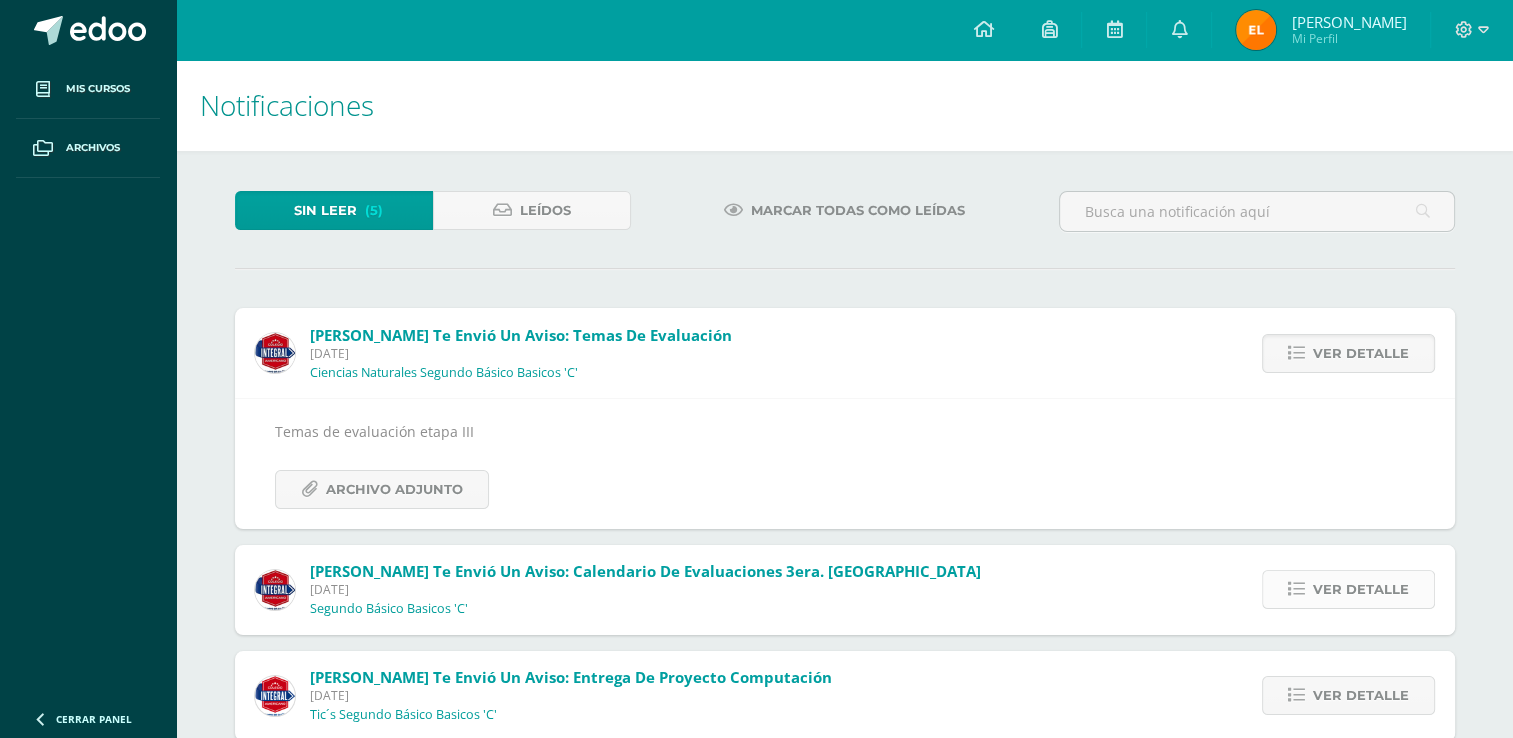 click on "Ver detalle" at bounding box center [1361, 589] 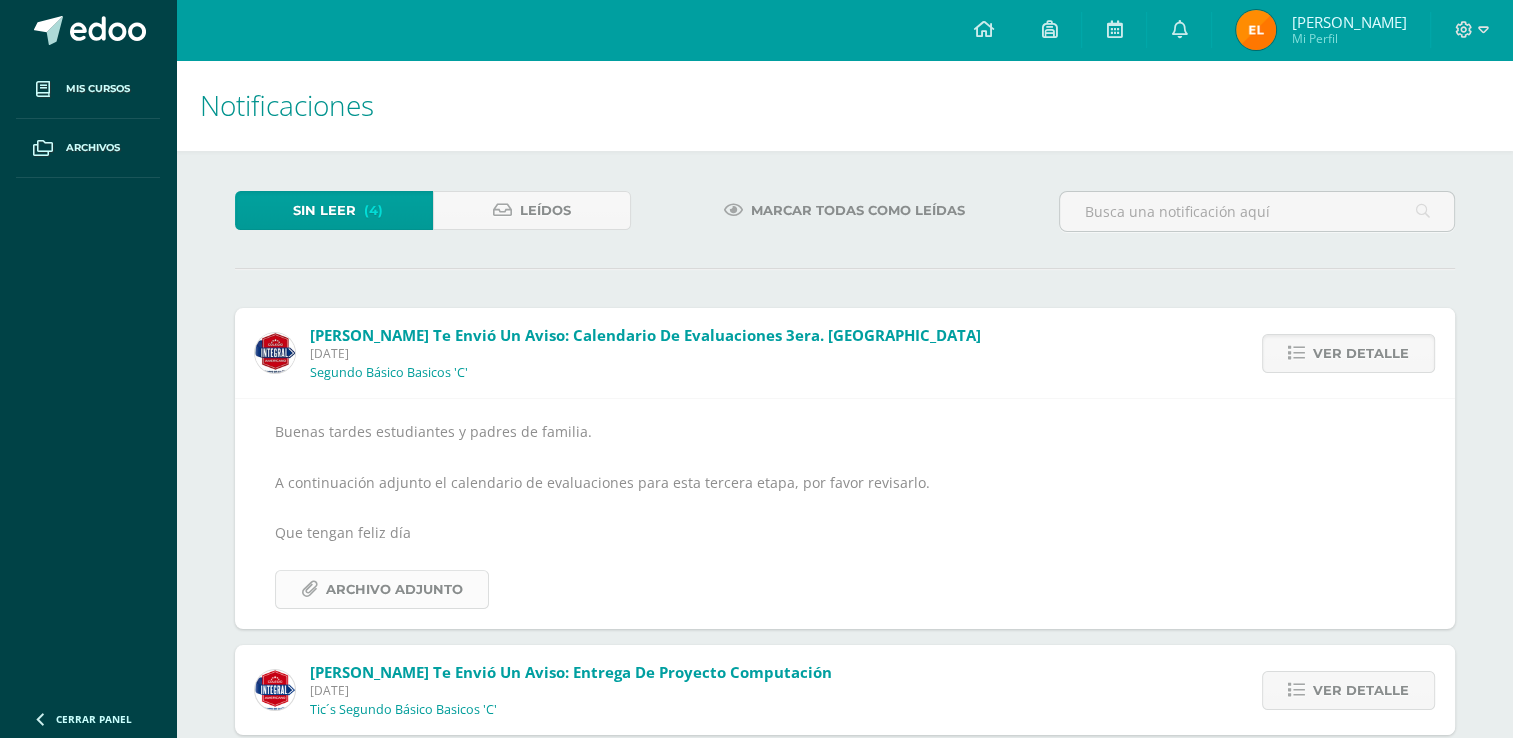 click on "Archivo Adjunto" at bounding box center [394, 589] 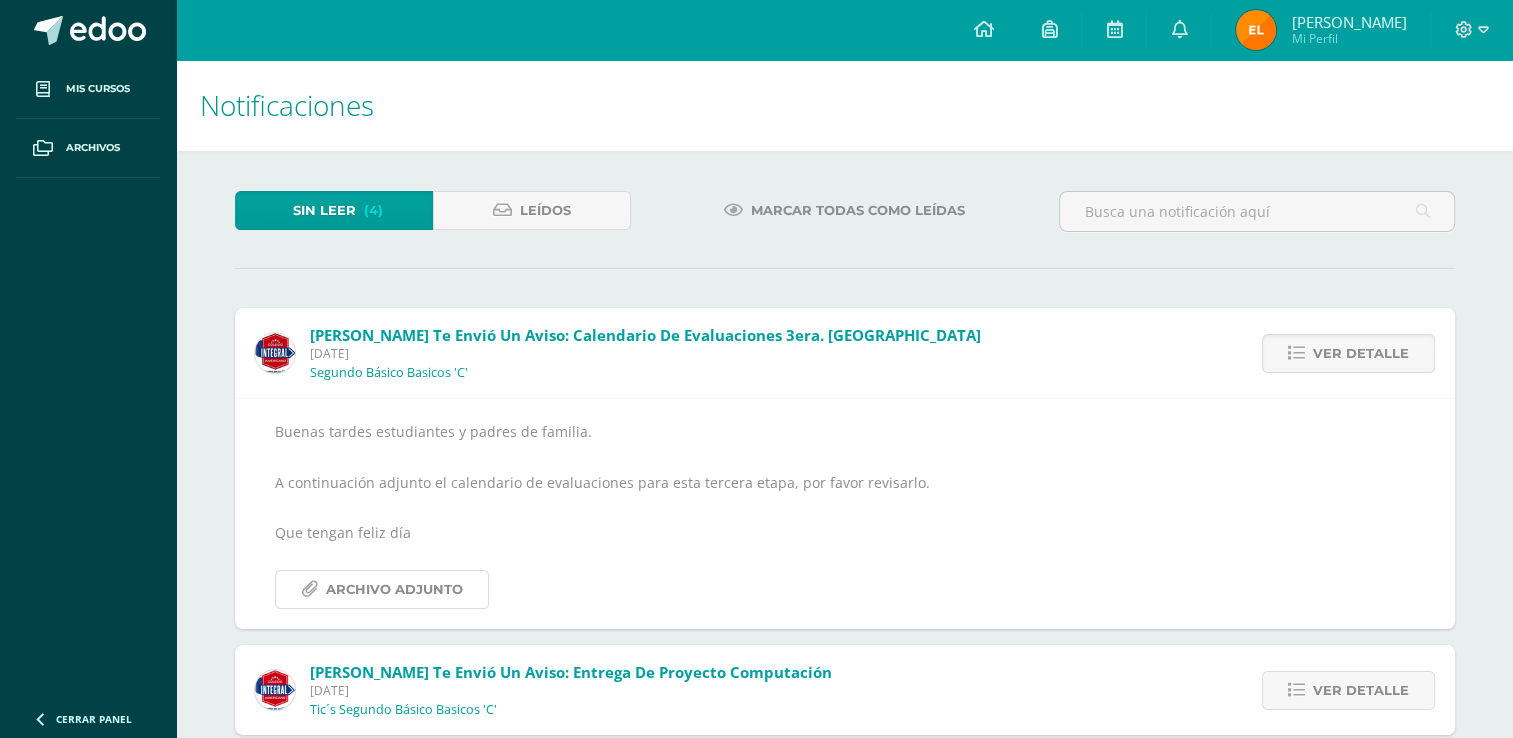 scroll, scrollTop: 82, scrollLeft: 0, axis: vertical 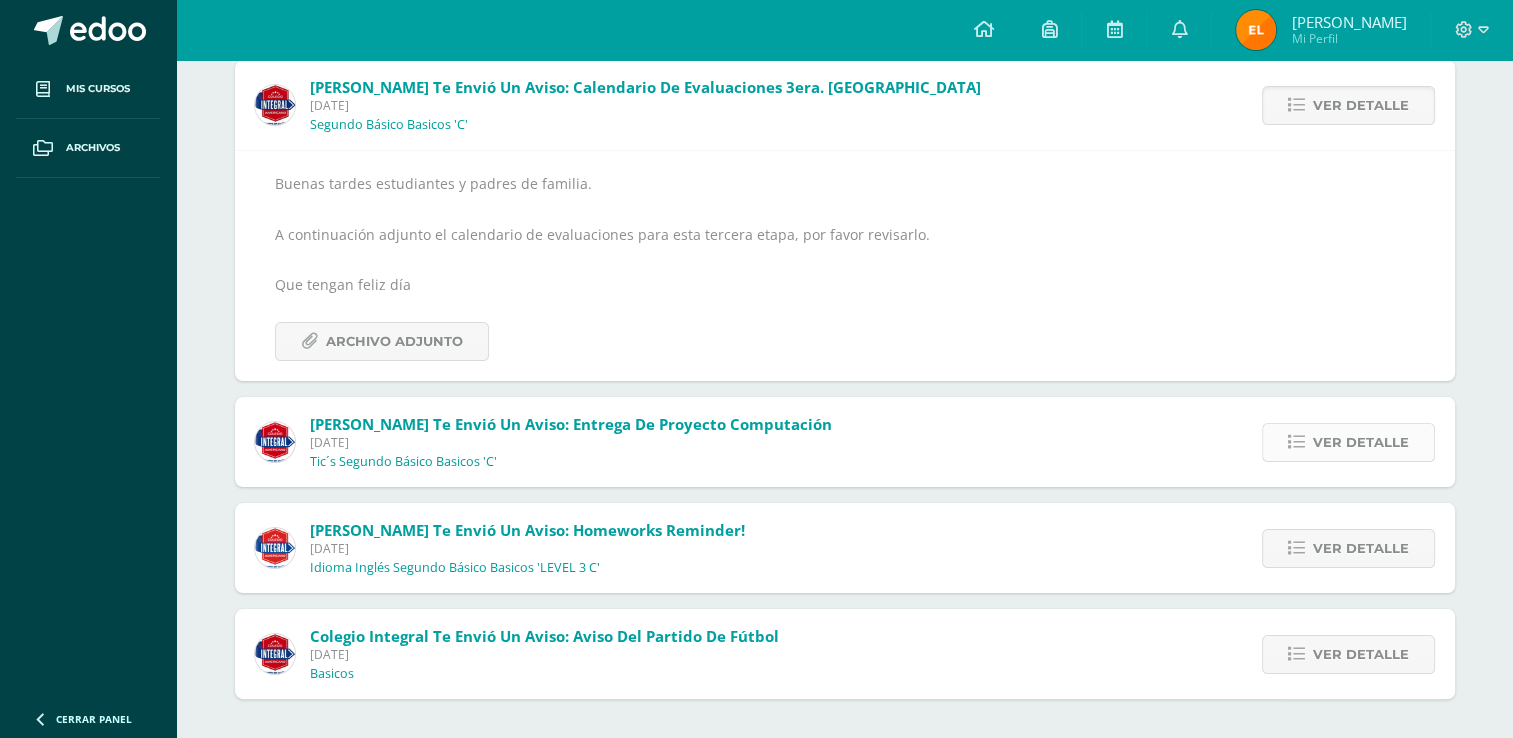 click on "Ver detalle" at bounding box center [1361, 442] 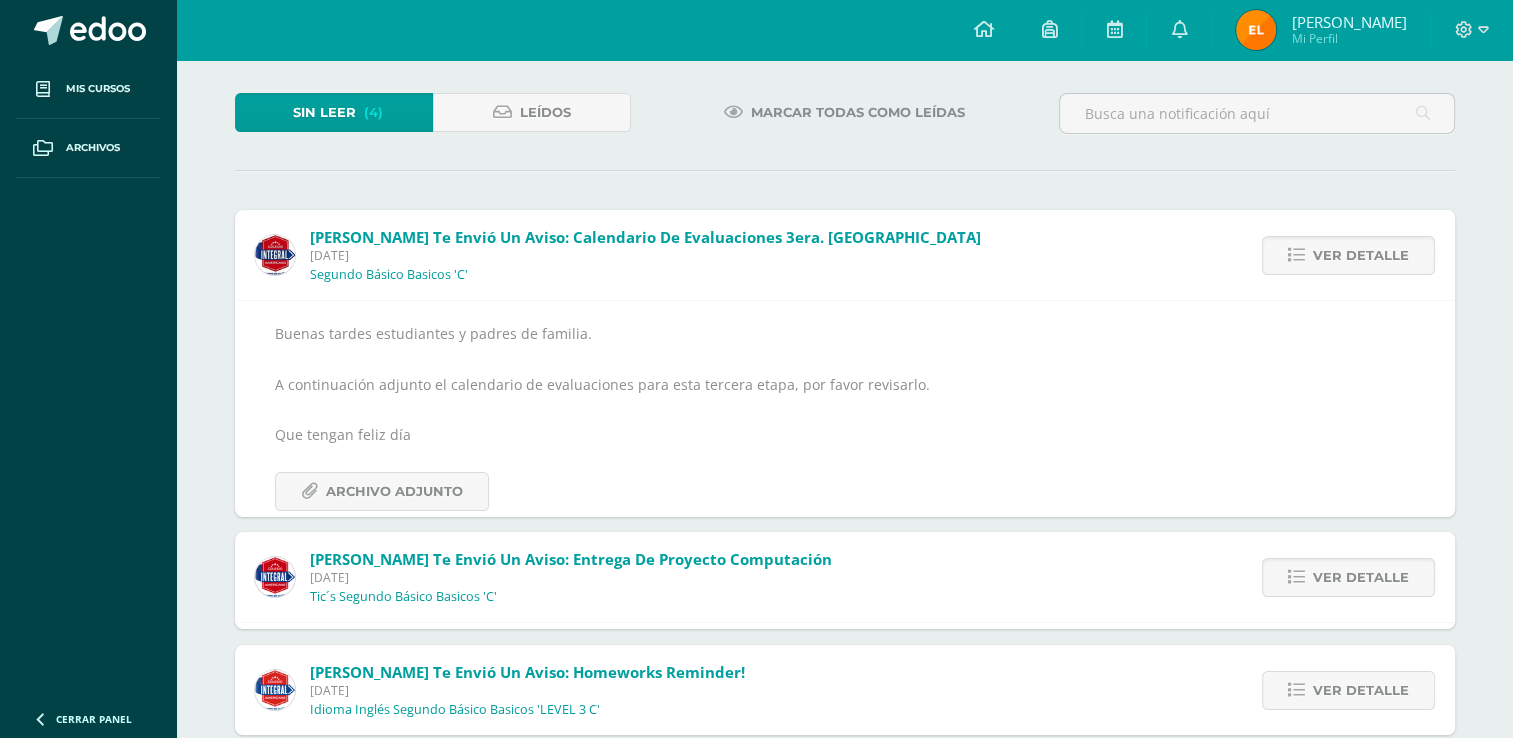 scroll, scrollTop: 28, scrollLeft: 0, axis: vertical 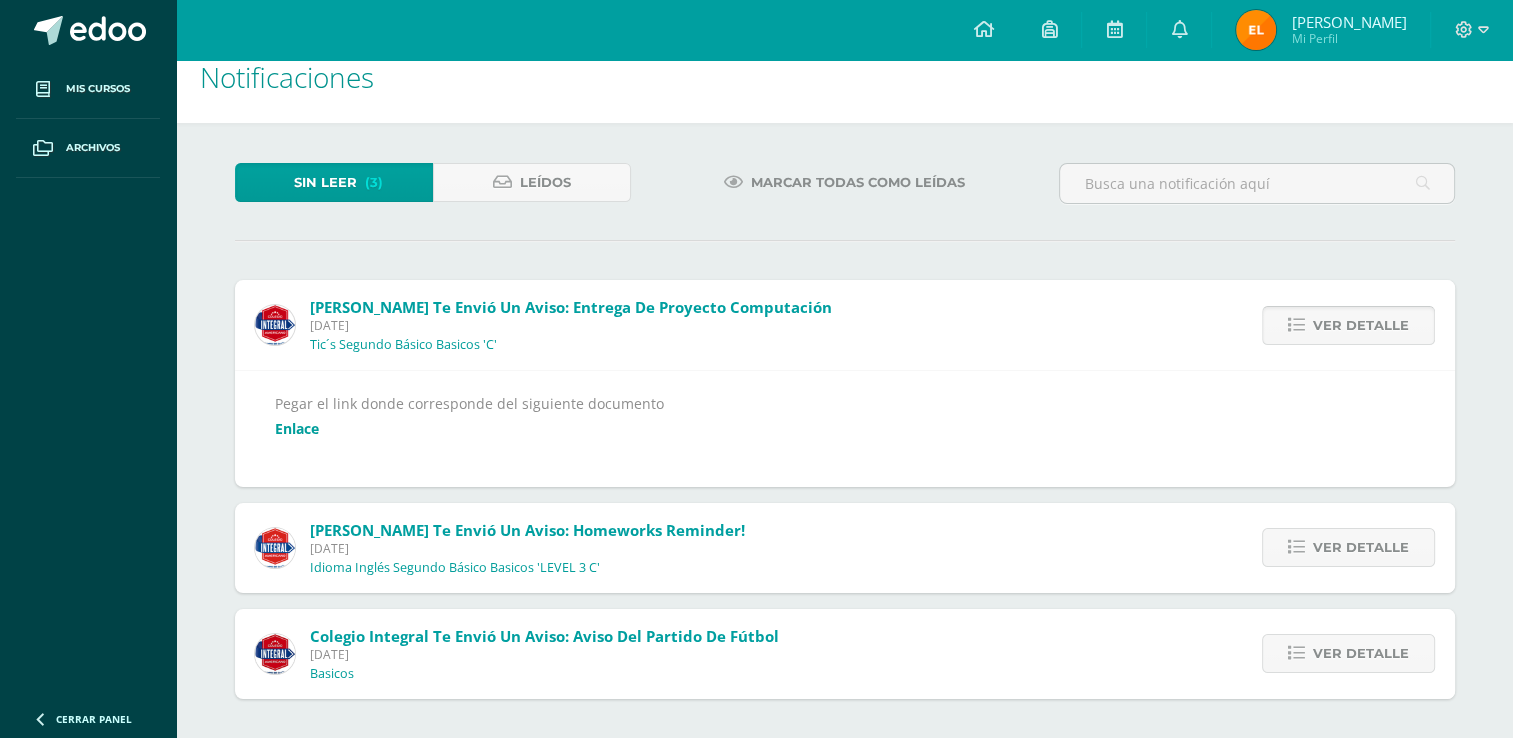 click on "Ver detalle" at bounding box center [1361, 325] 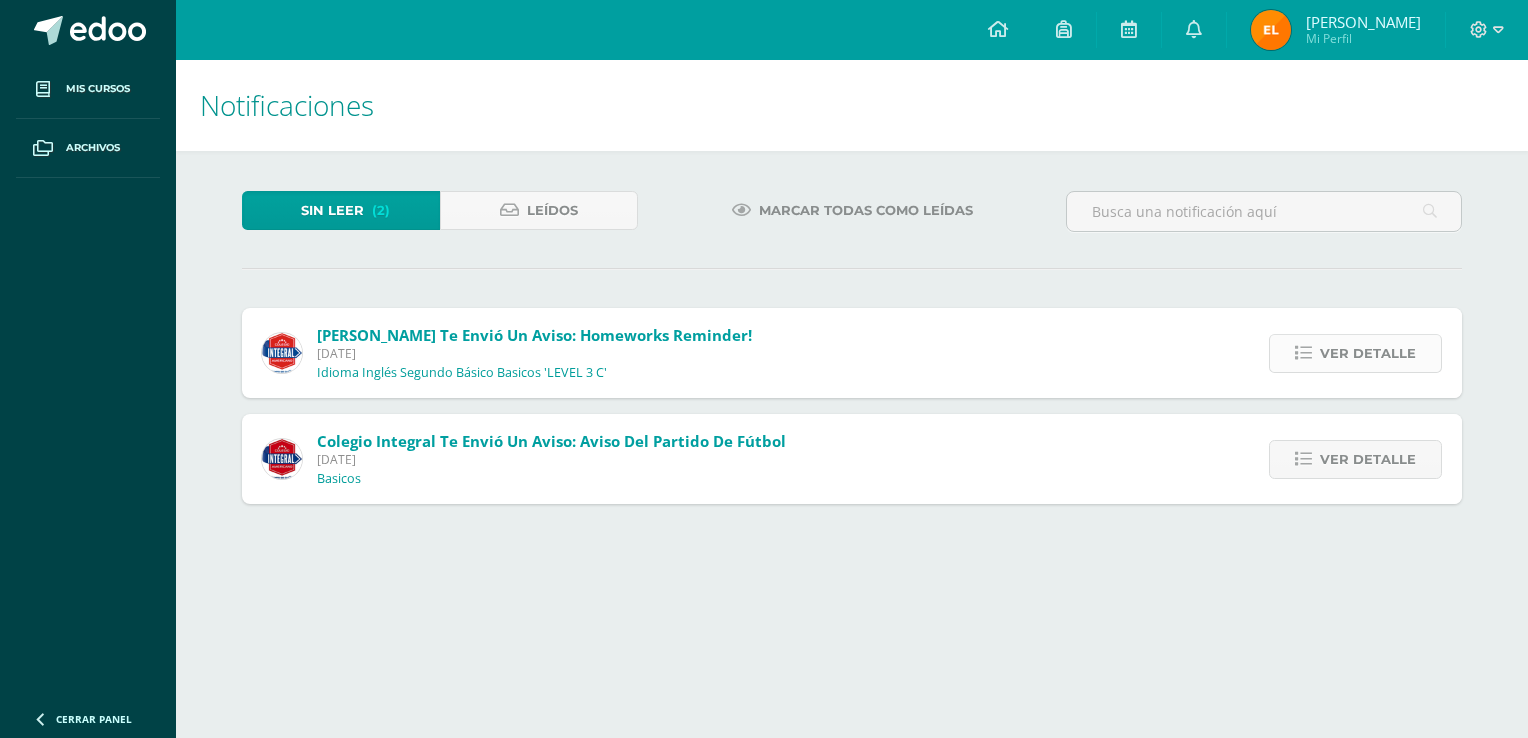 click on "Ver detalle" at bounding box center [1368, 353] 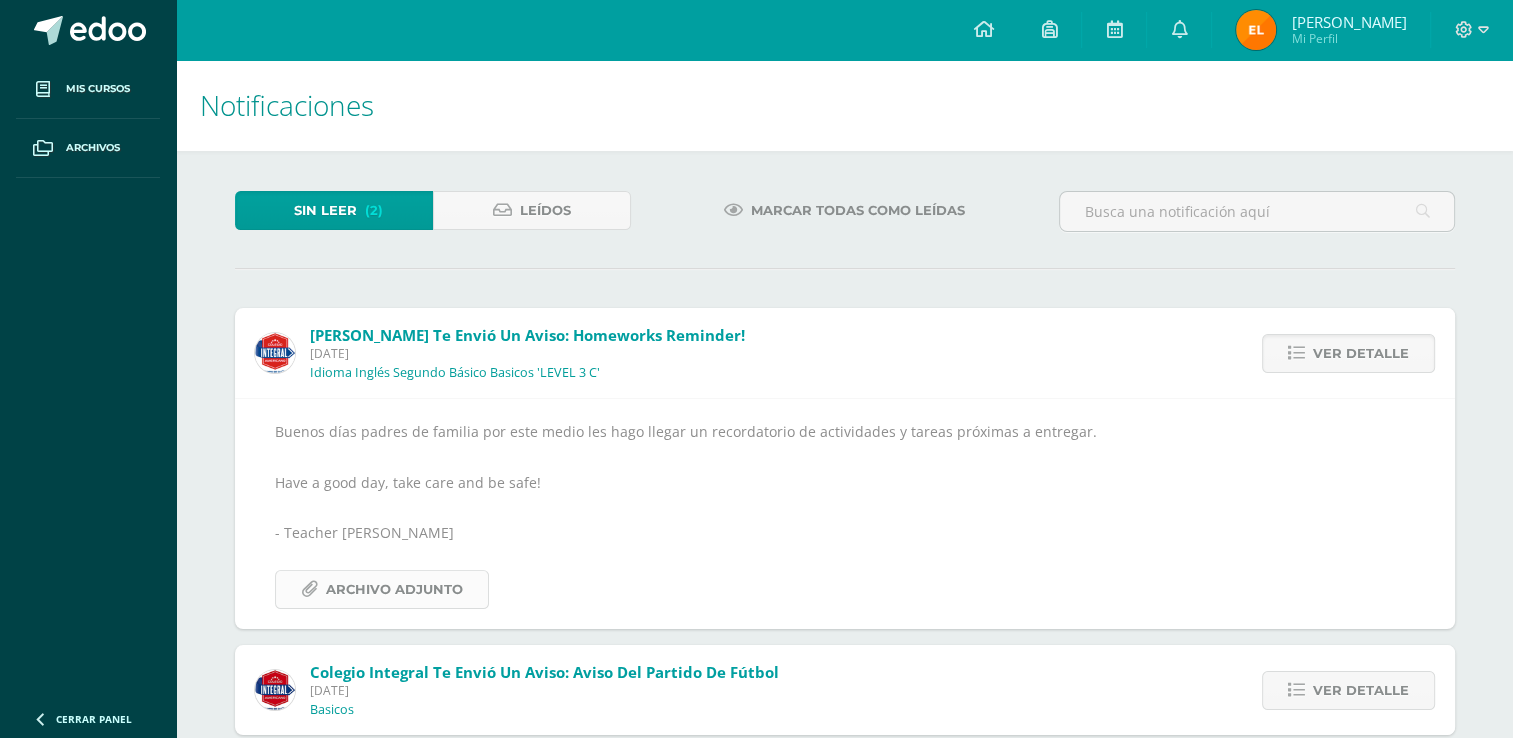 click on "Archivo Adjunto" at bounding box center [394, 589] 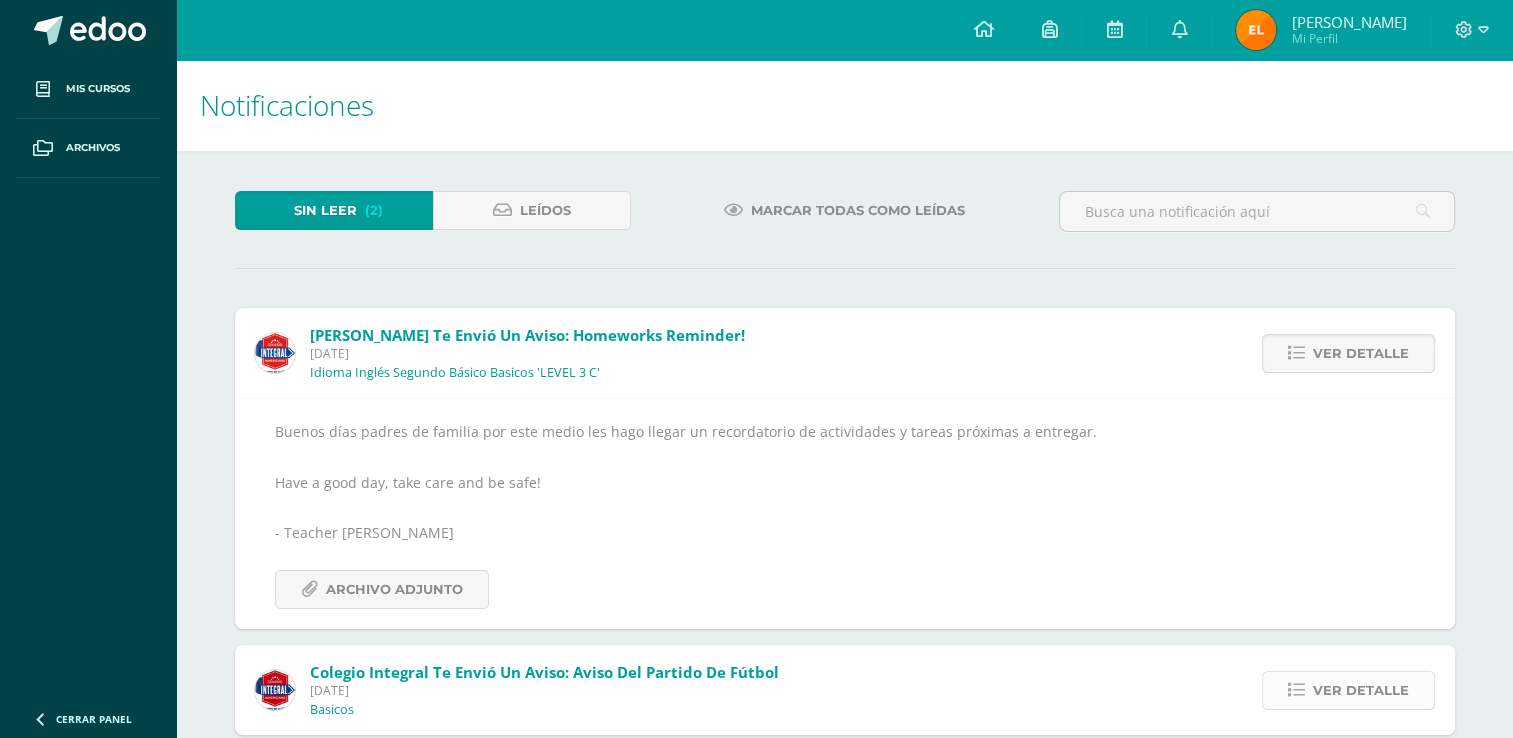click on "Ver detalle" at bounding box center [1361, 690] 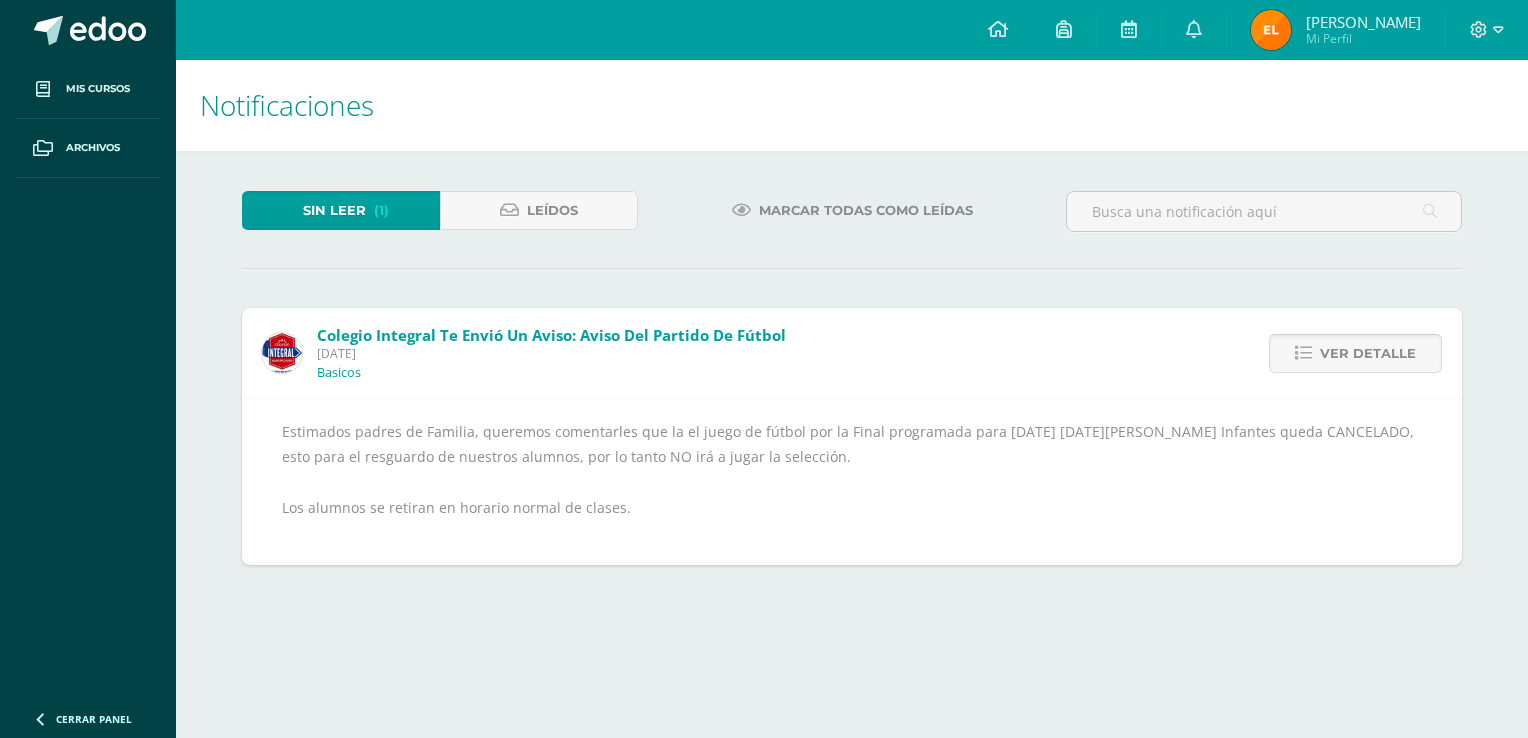 click on "Mis cursos Archivos Cerrar panel
Administración Financiera
Segundo Básico
Basicos
"C"
Artes Visuales
Segundo Básico
Basicos
"C"
Ciencias Naturales
Segundo Básico
Basicos
"C"
Ciencias Sociales
Segundo Básico
Basicos
"C"
Comunicación y [GEOGRAPHIC_DATA]
Segundo Básico
Basicos
"C"
Ver Todos los Cursos  Configuración" at bounding box center [764, 302] 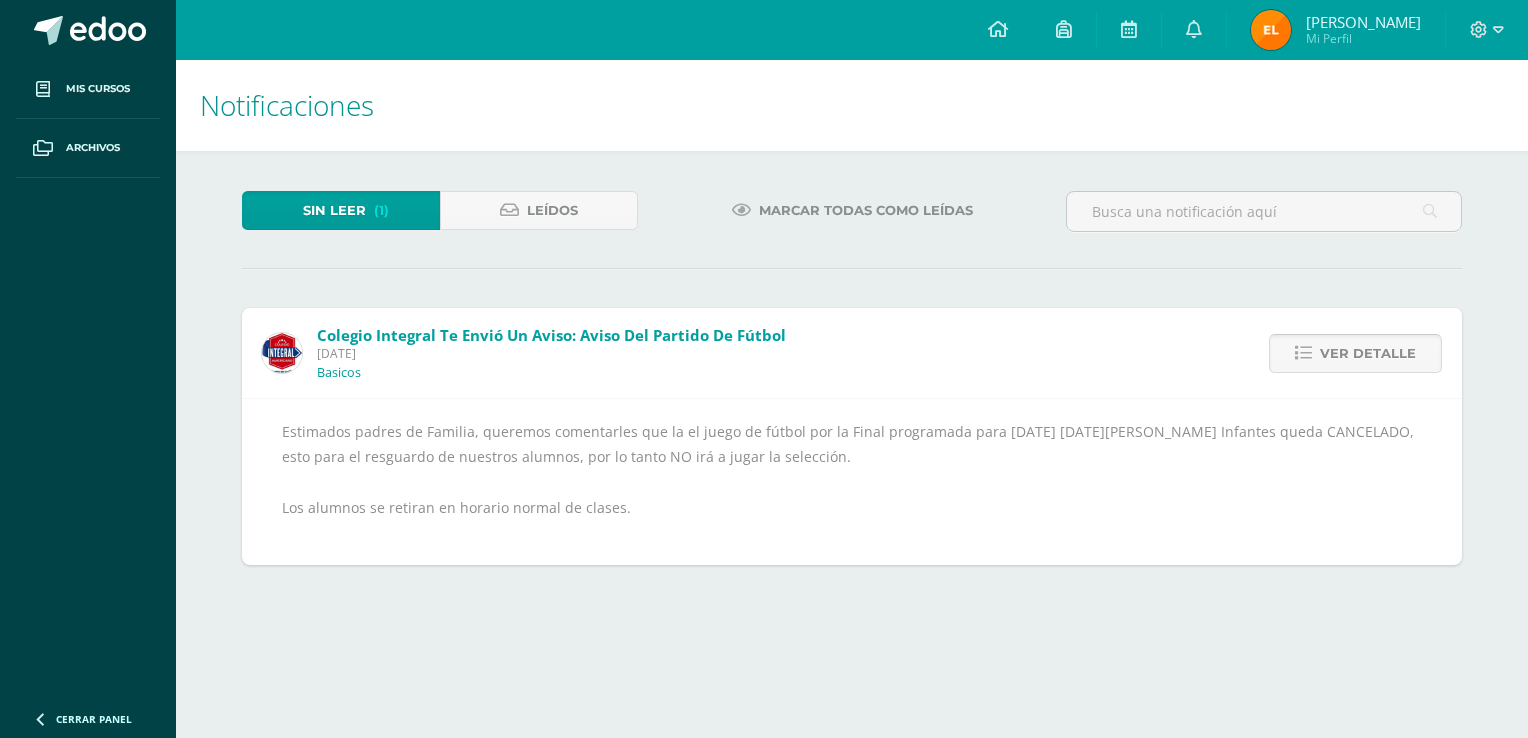click on "Ver detalle" at bounding box center [1368, 353] 